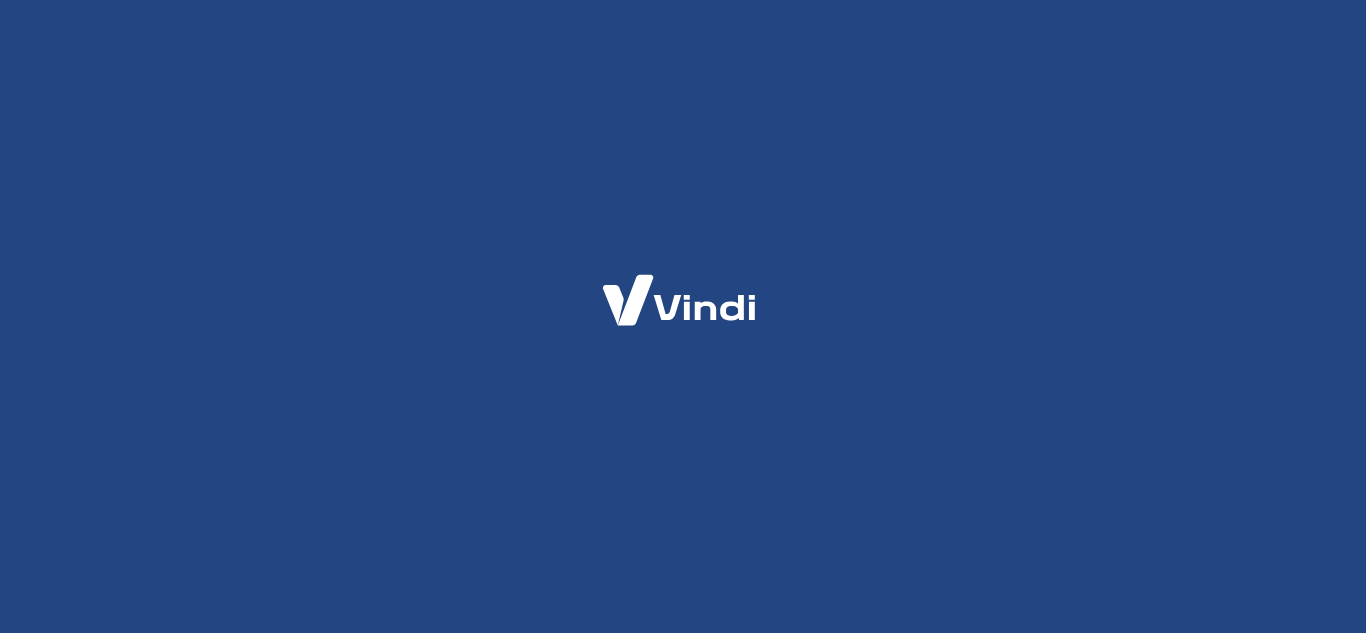 scroll, scrollTop: 0, scrollLeft: 0, axis: both 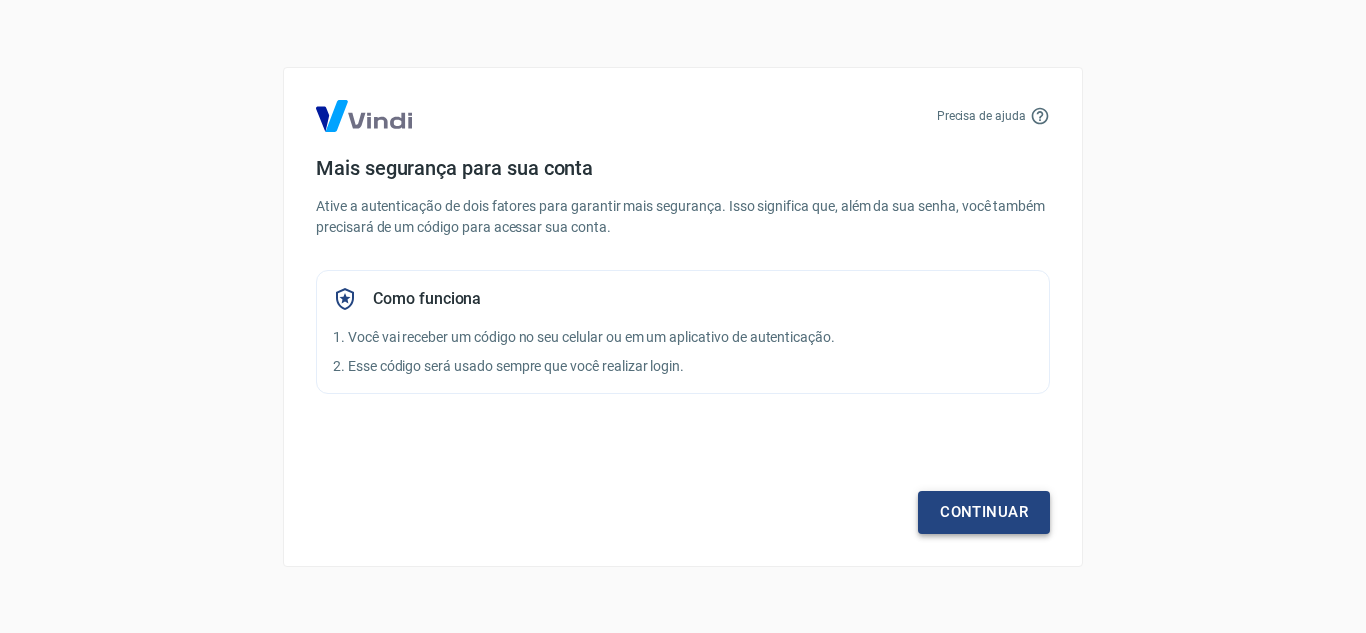 click on "Continuar" at bounding box center [984, 512] 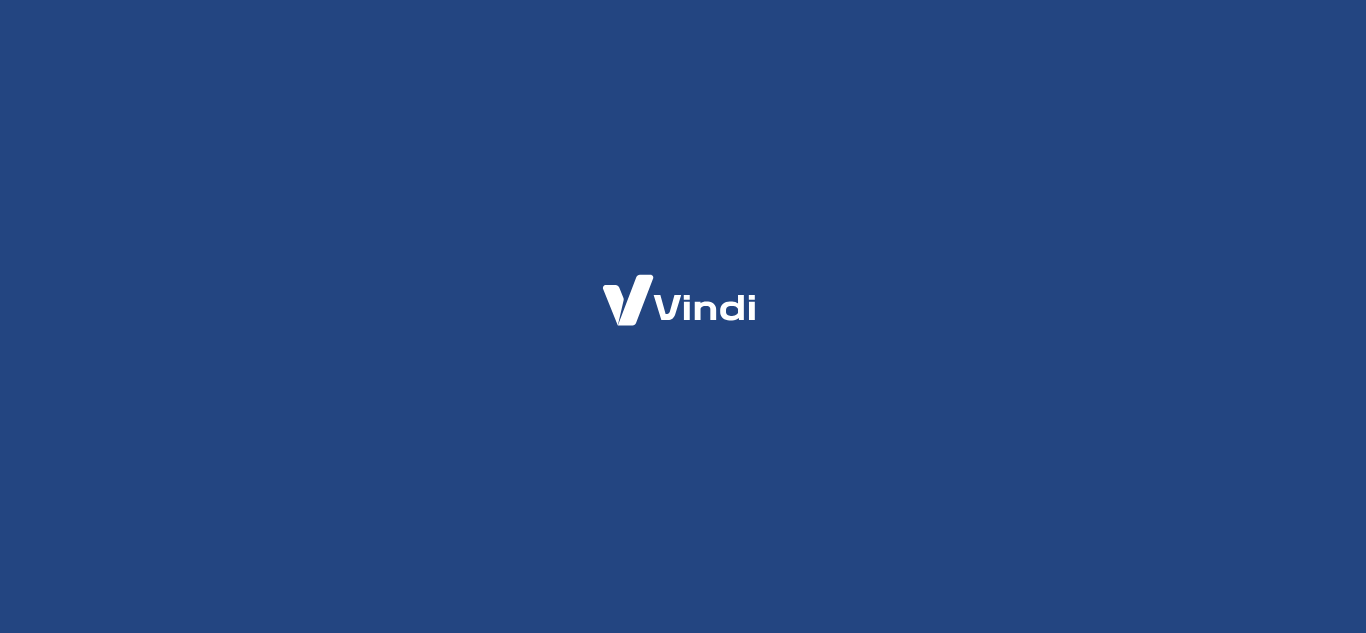 scroll, scrollTop: 0, scrollLeft: 0, axis: both 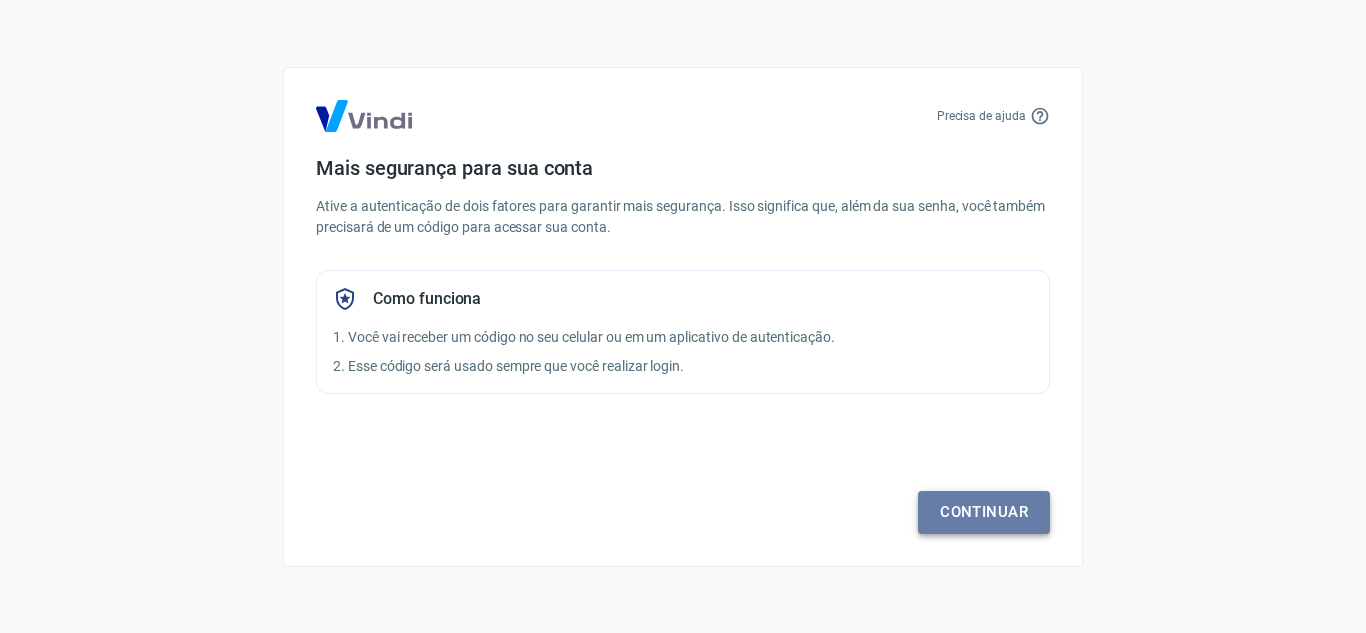 click on "Continuar" at bounding box center (984, 512) 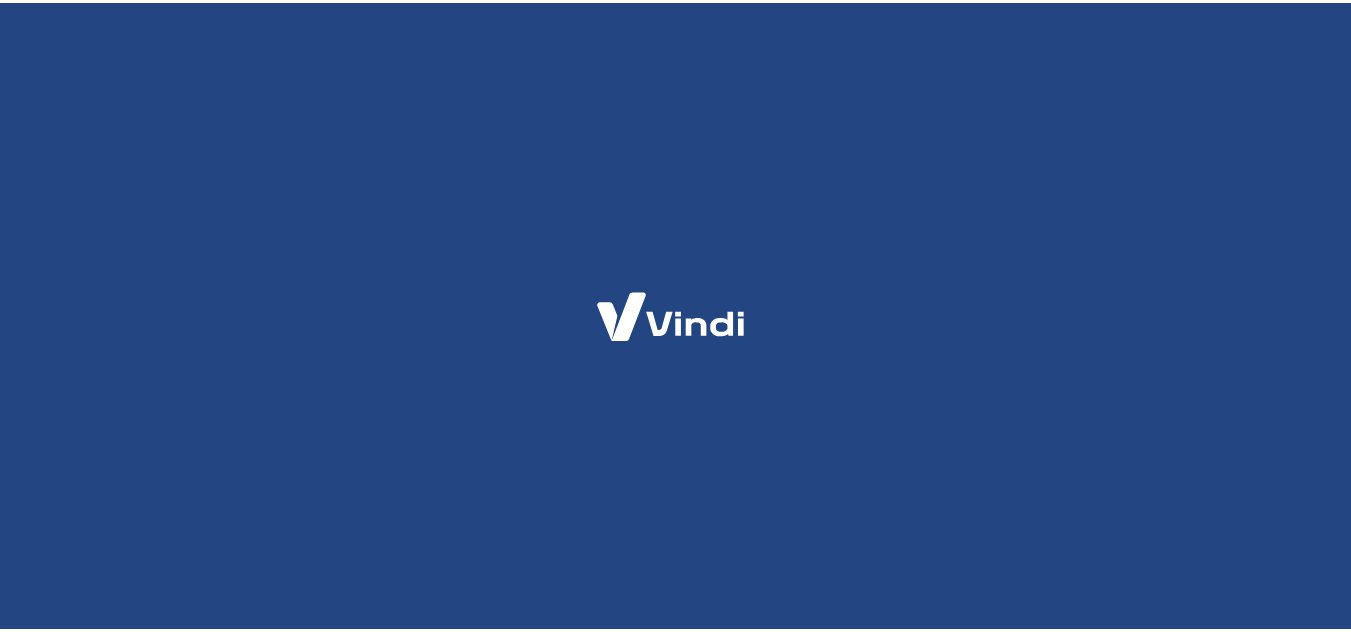 scroll, scrollTop: 0, scrollLeft: 0, axis: both 